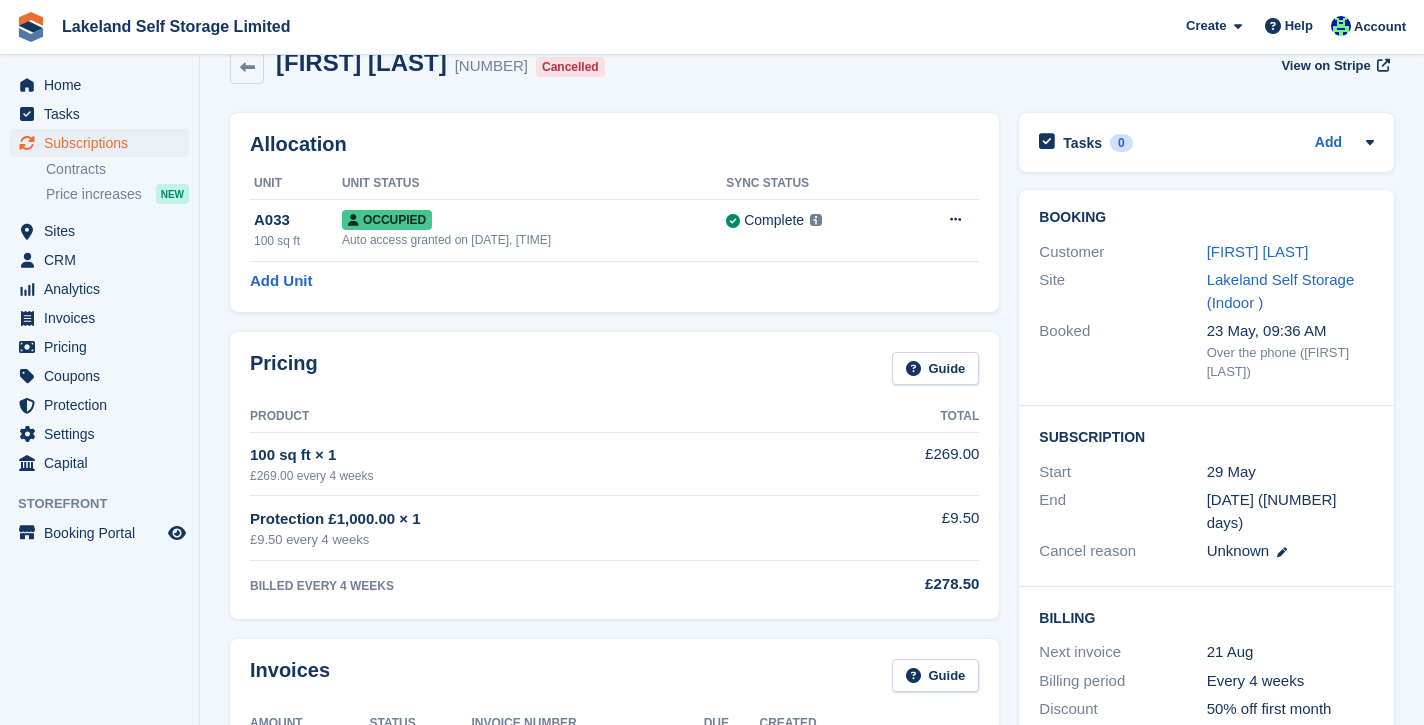 scroll, scrollTop: 0, scrollLeft: 0, axis: both 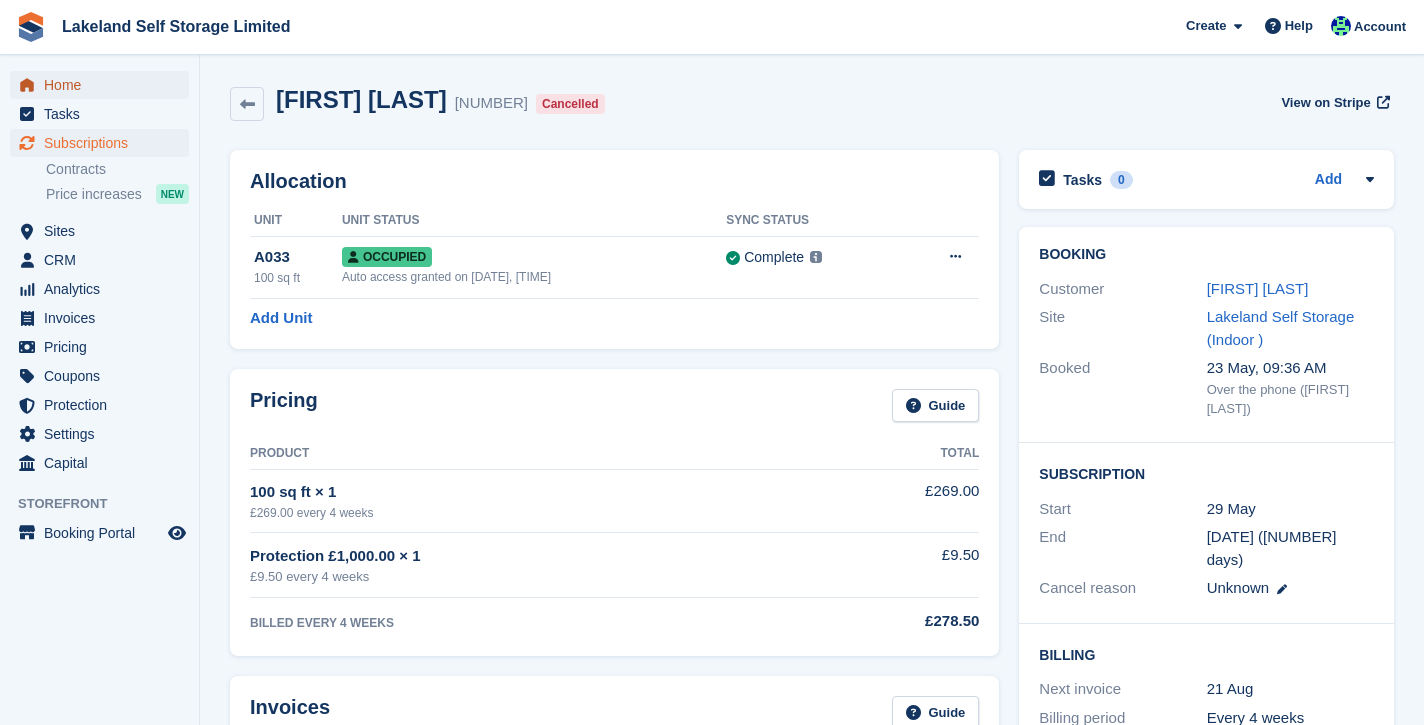 click on "Home" at bounding box center [104, 85] 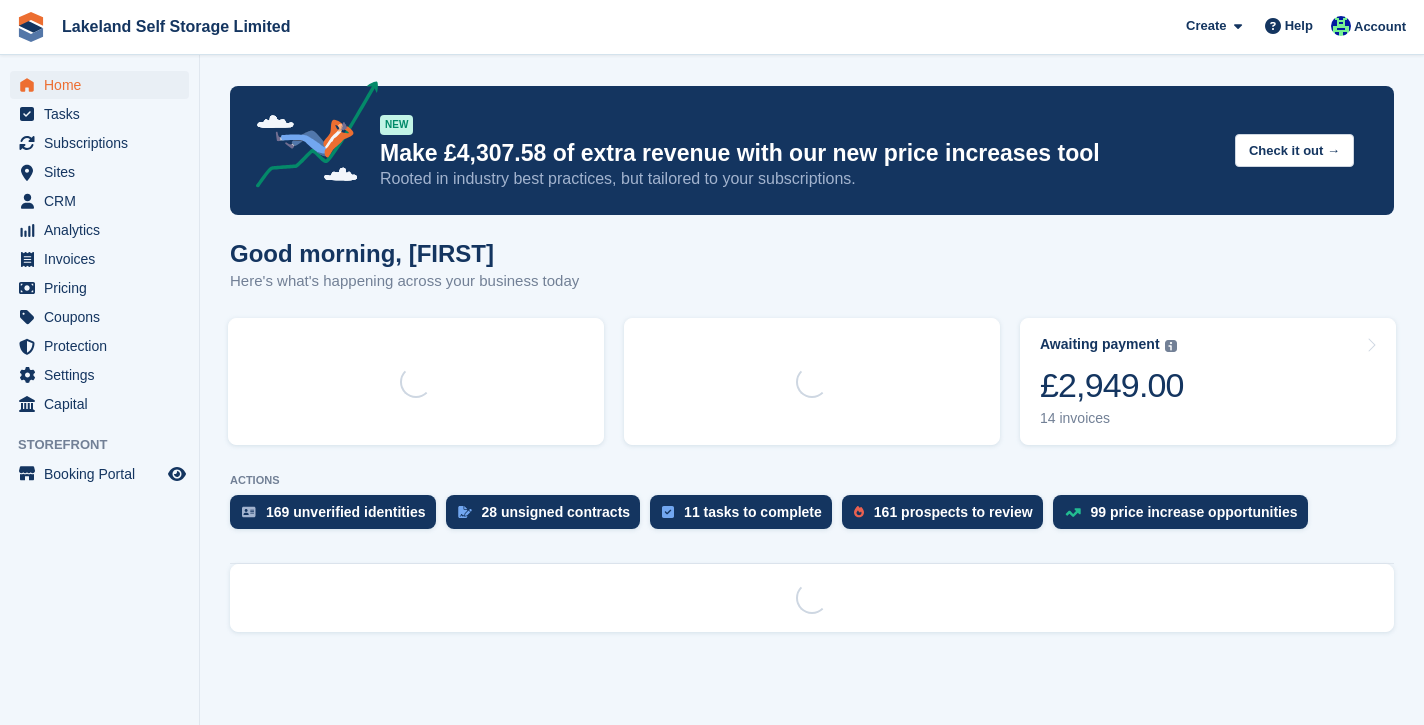scroll, scrollTop: 0, scrollLeft: 0, axis: both 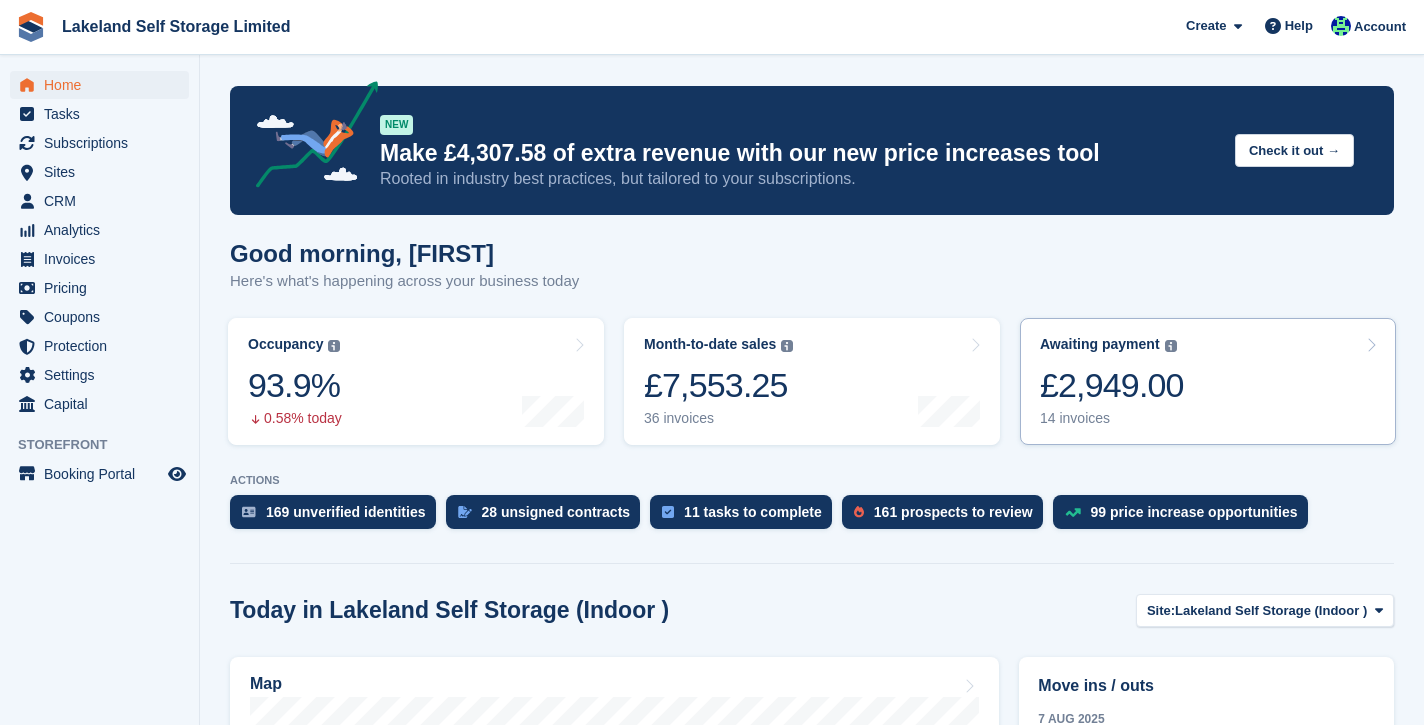 click on "14 invoices" at bounding box center (1112, 418) 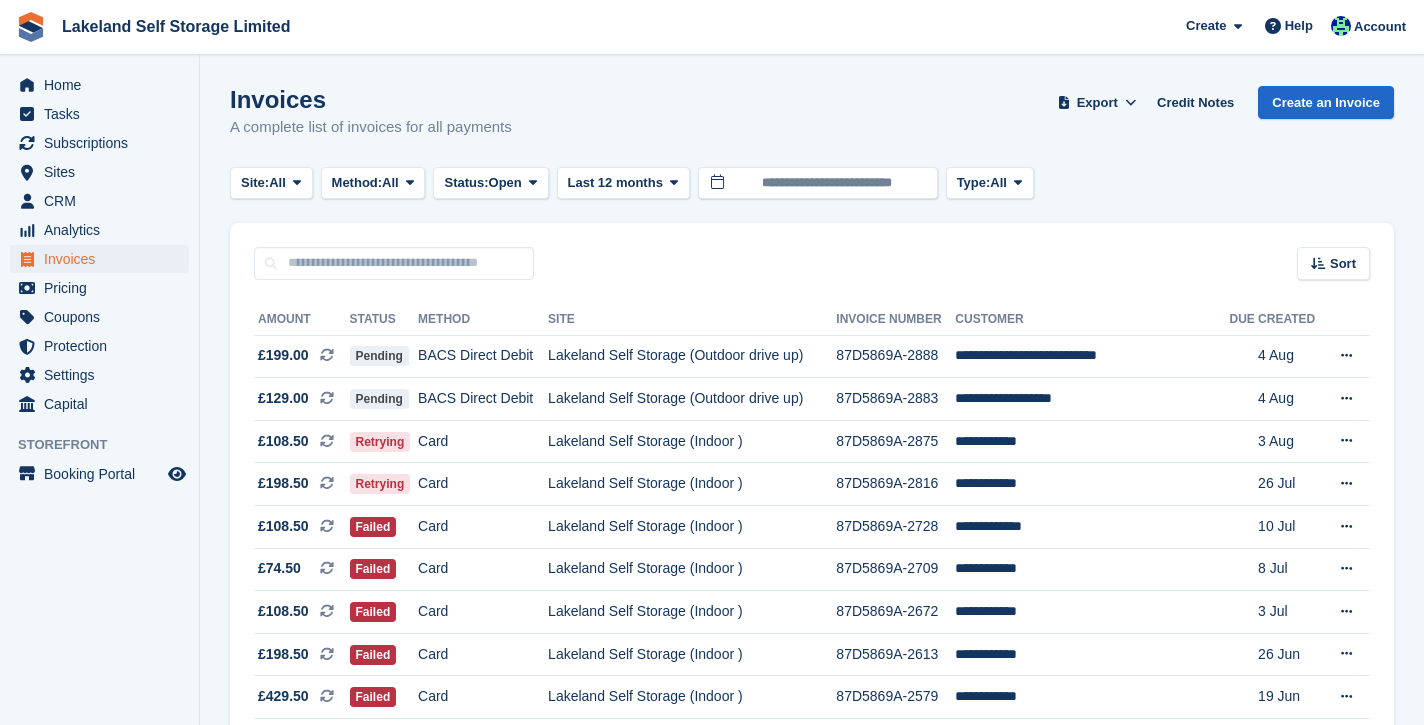 scroll, scrollTop: 0, scrollLeft: 0, axis: both 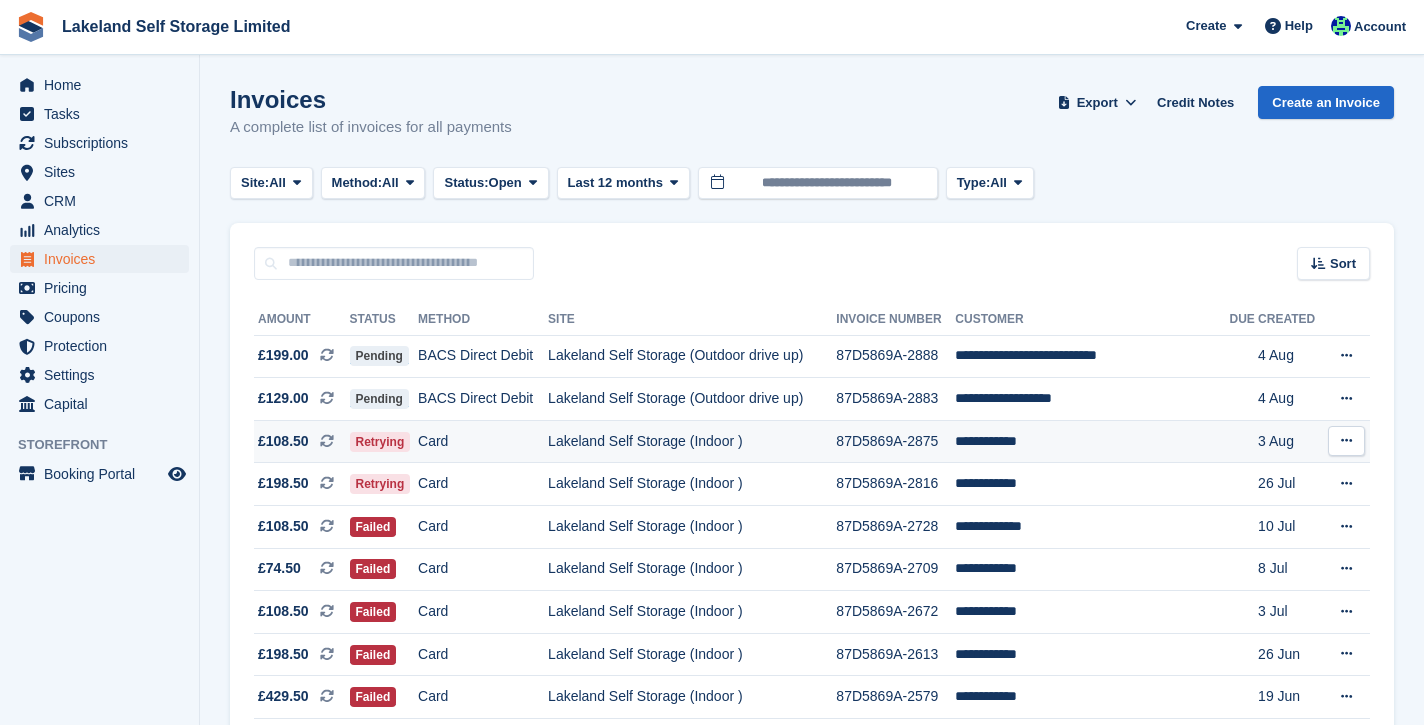 click on "**********" at bounding box center [1092, 441] 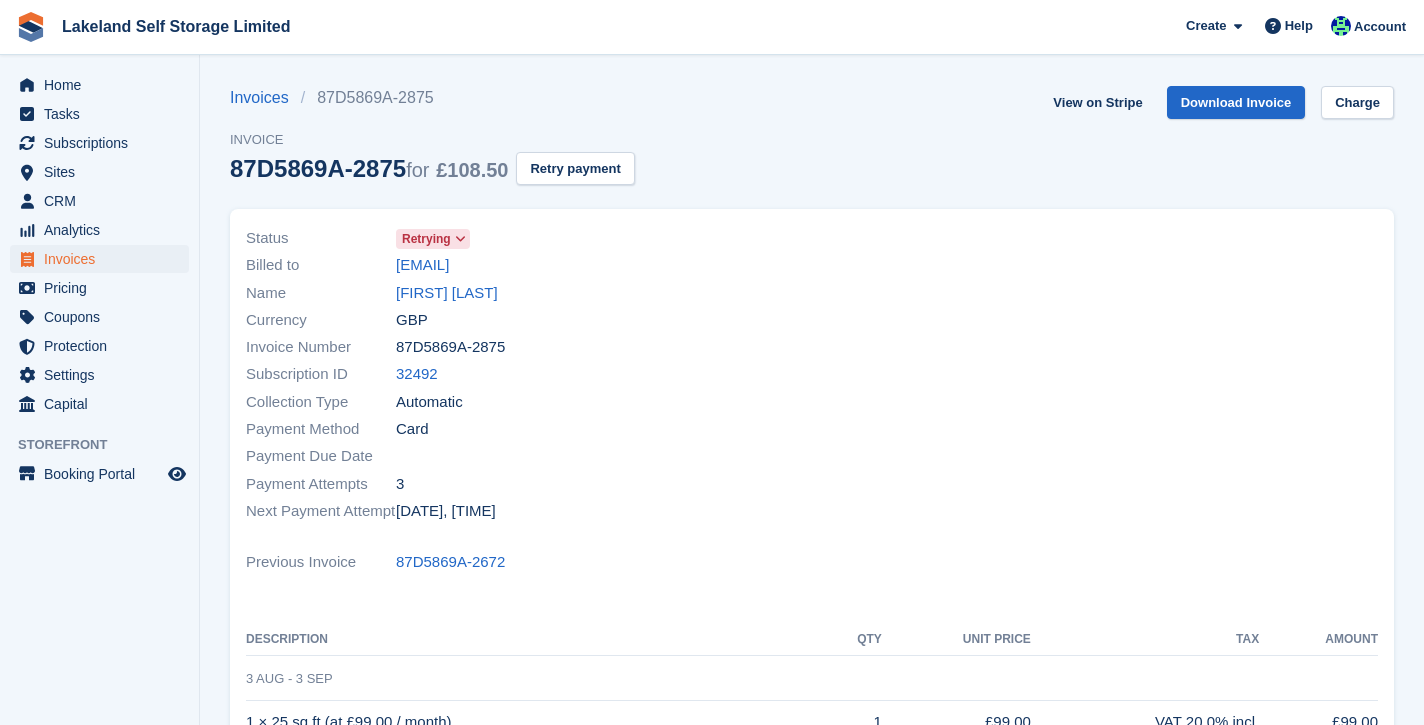 scroll, scrollTop: 0, scrollLeft: 0, axis: both 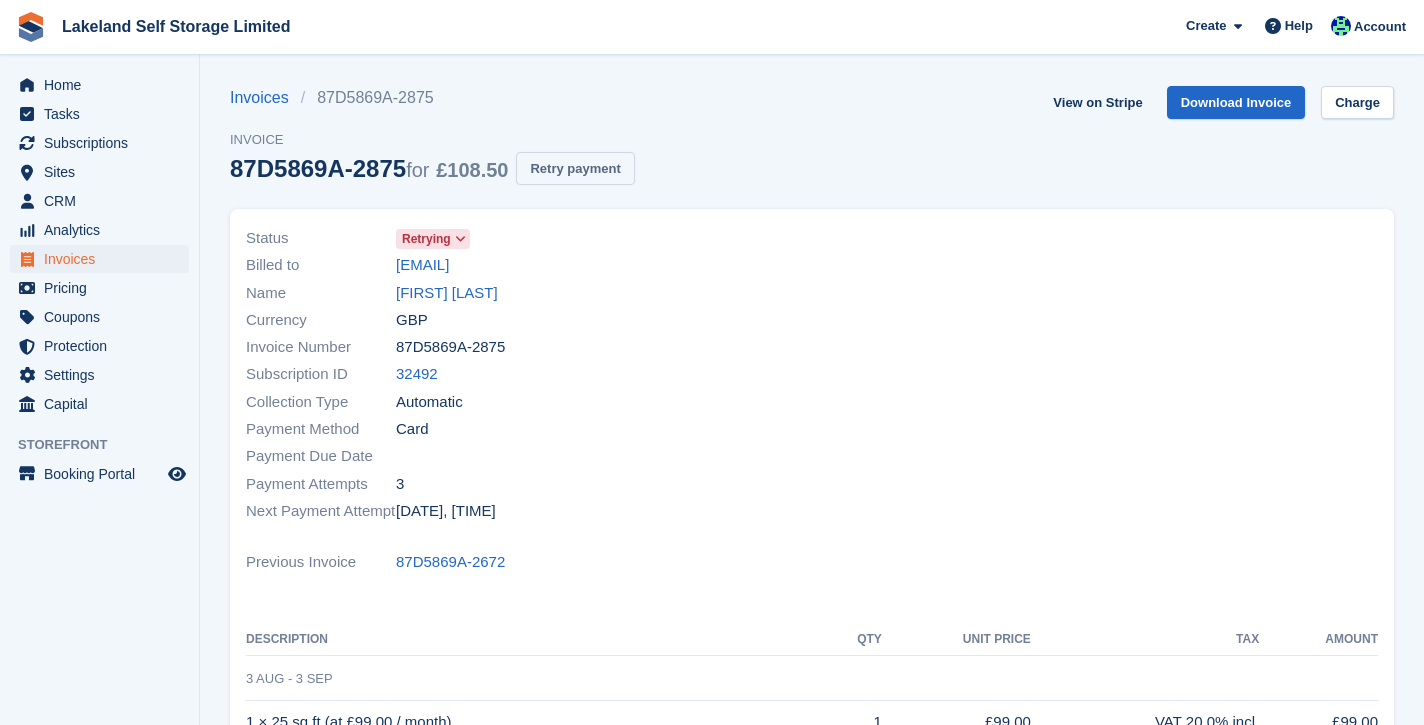 click on "Retry payment" at bounding box center [575, 168] 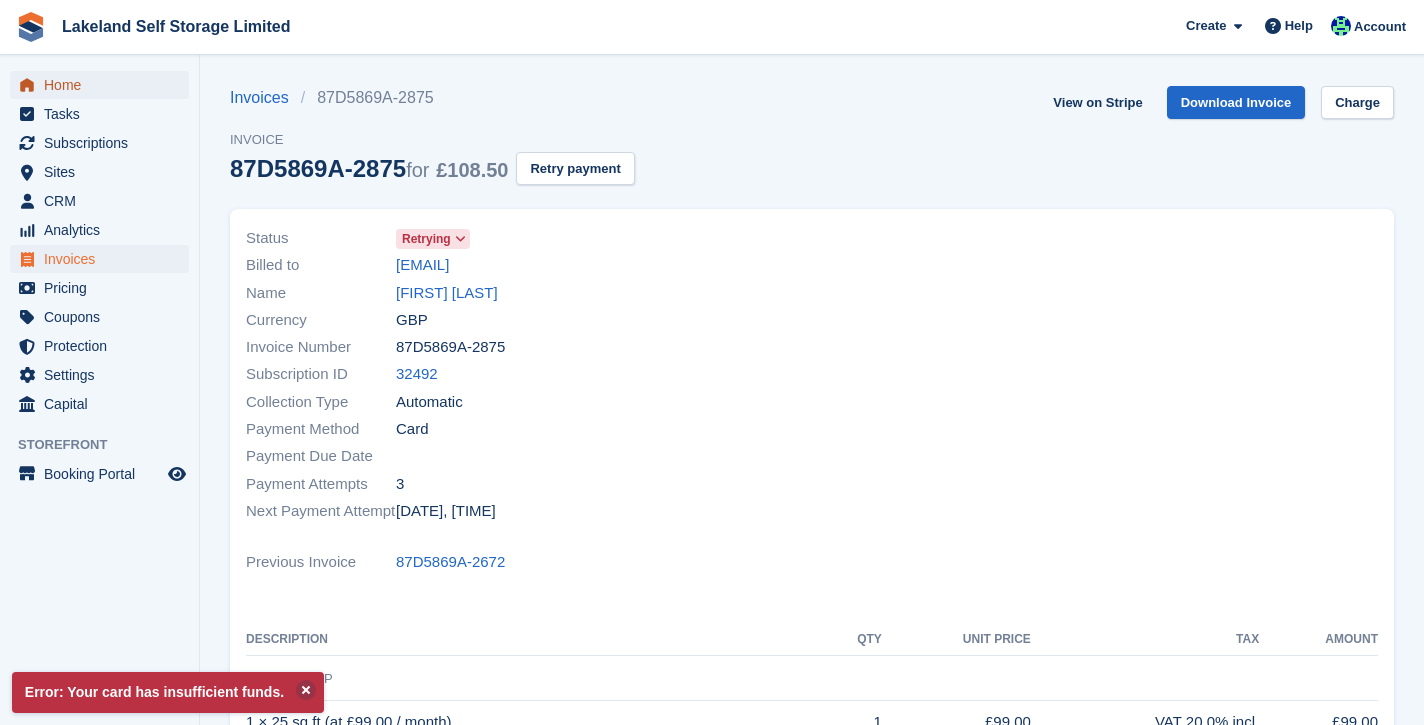 click on "Home" at bounding box center (104, 85) 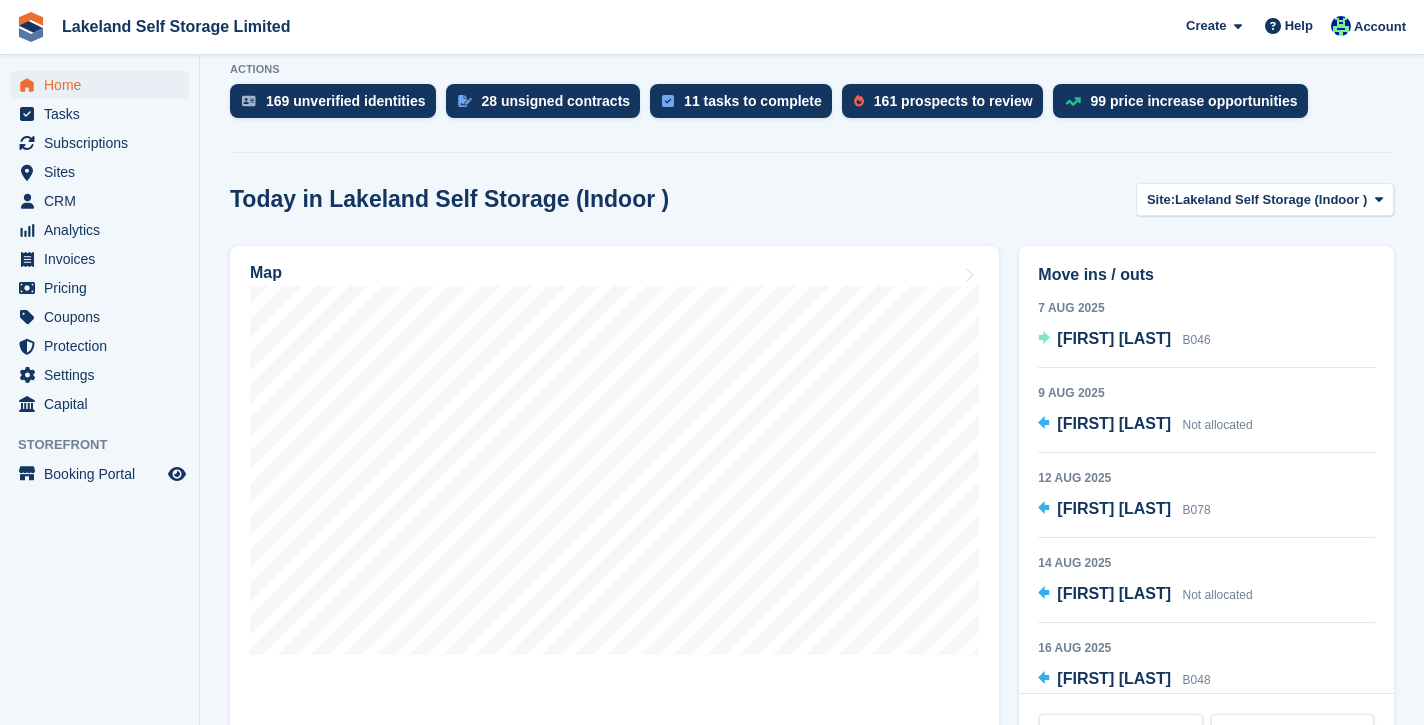 scroll, scrollTop: 451, scrollLeft: 0, axis: vertical 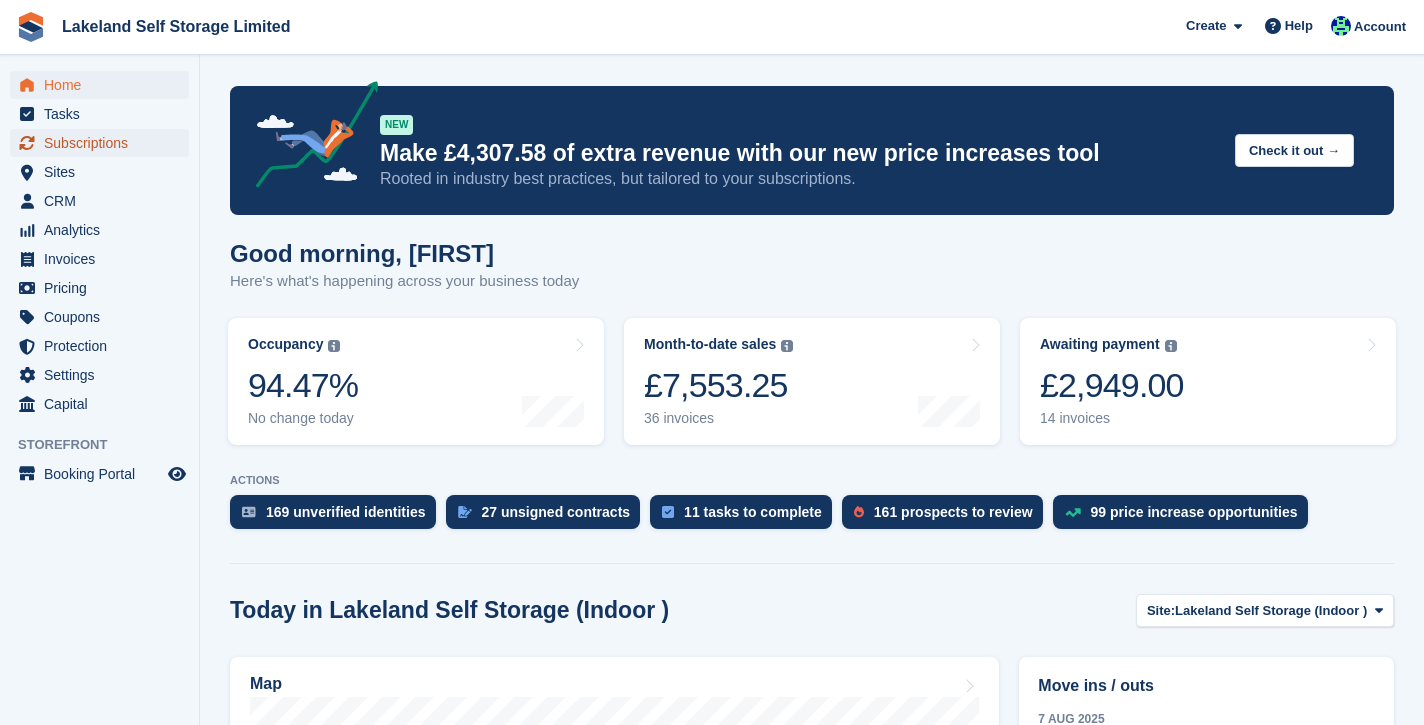 click on "Subscriptions" at bounding box center [104, 143] 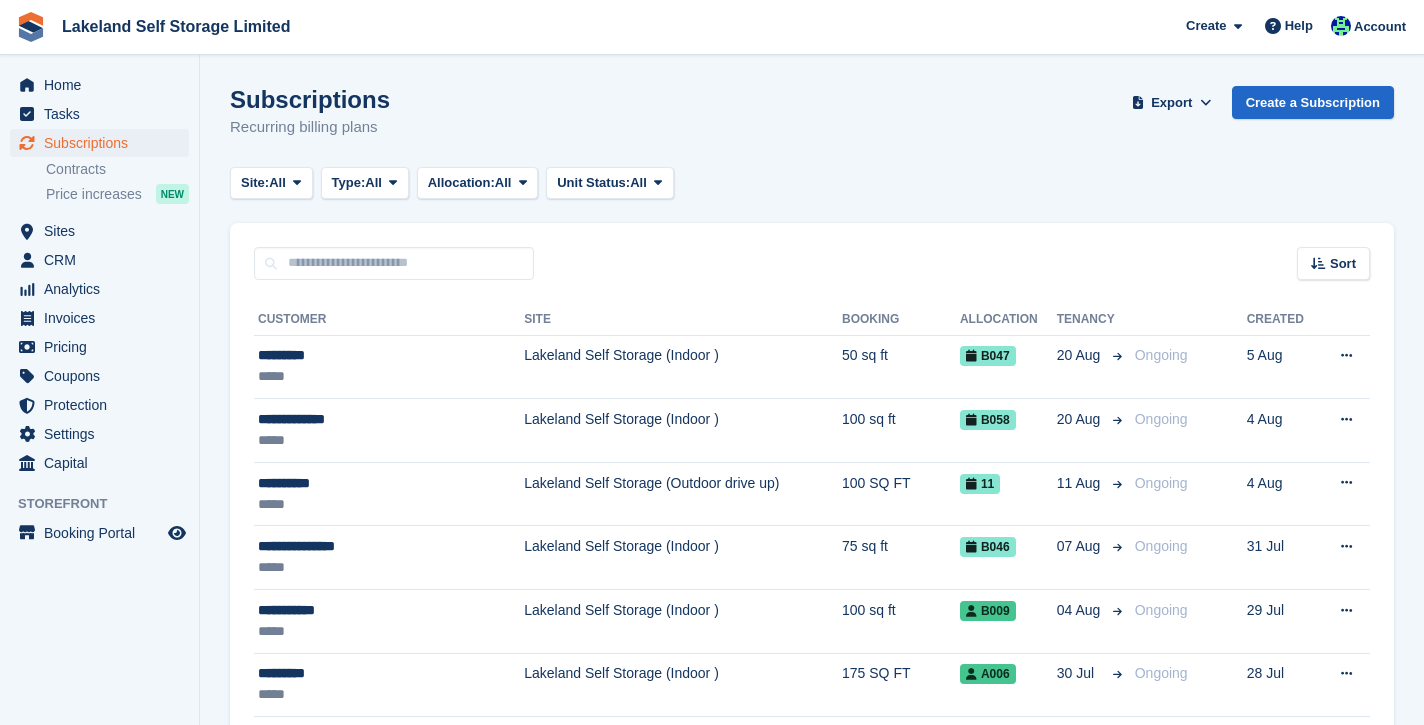scroll, scrollTop: 0, scrollLeft: 0, axis: both 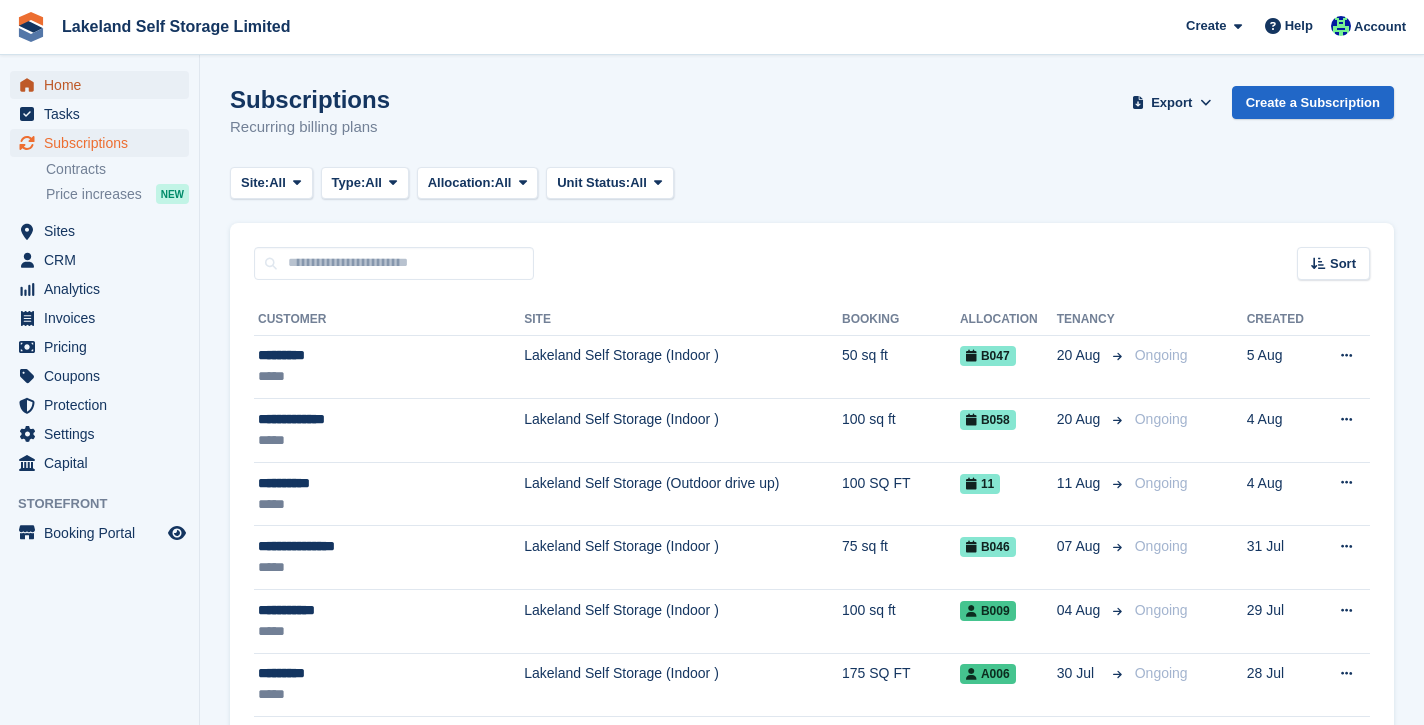 click on "Home" at bounding box center (104, 85) 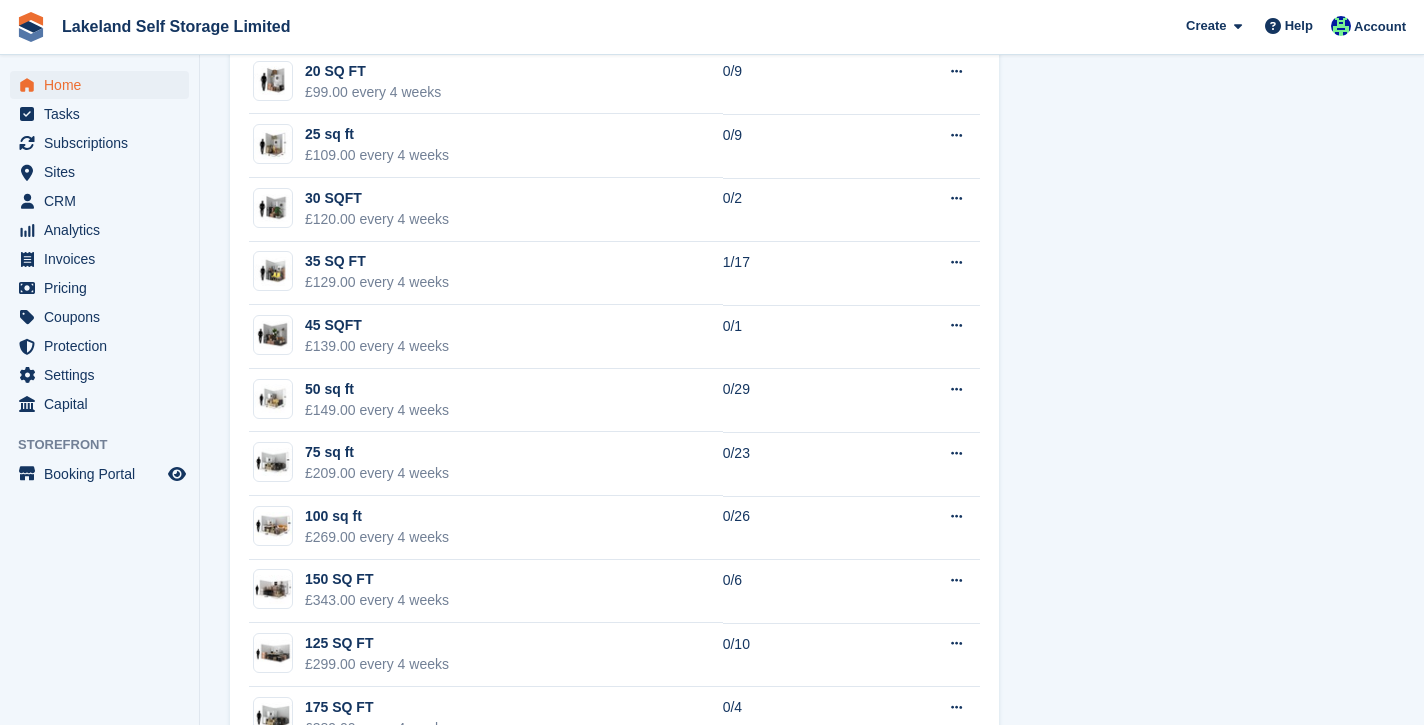 scroll, scrollTop: 1569, scrollLeft: 0, axis: vertical 